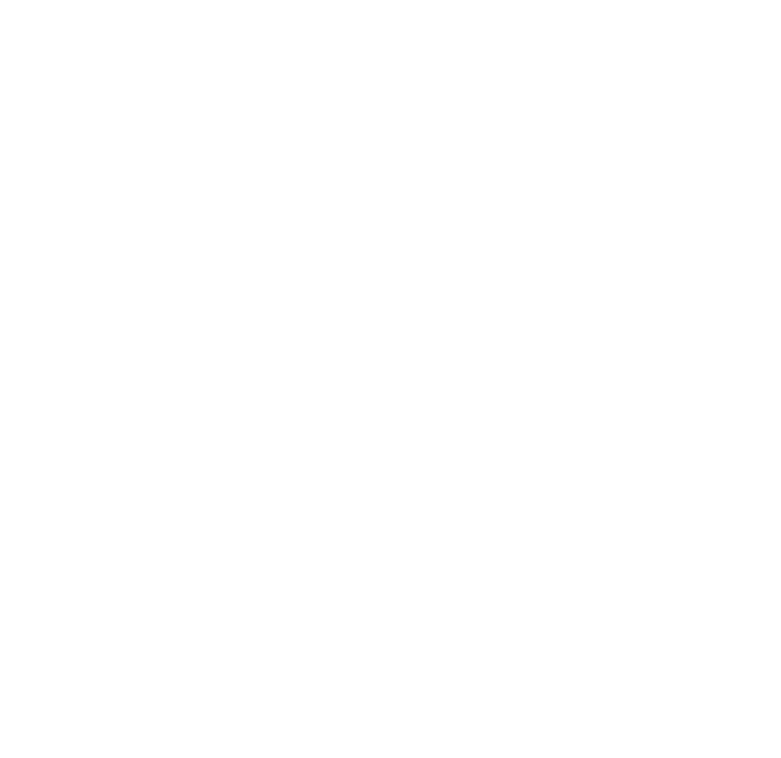 scroll, scrollTop: 0, scrollLeft: 0, axis: both 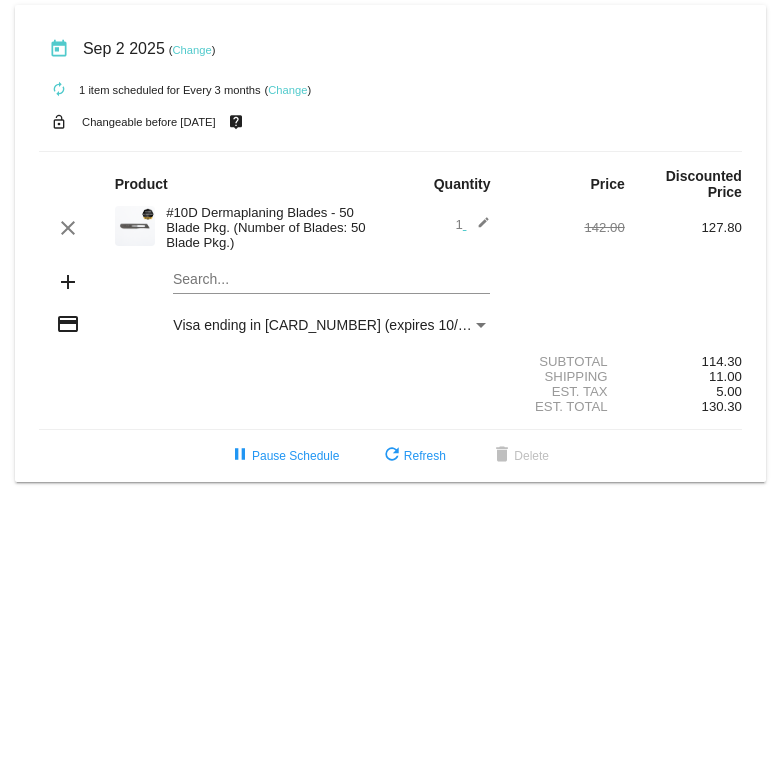 click on "Change" 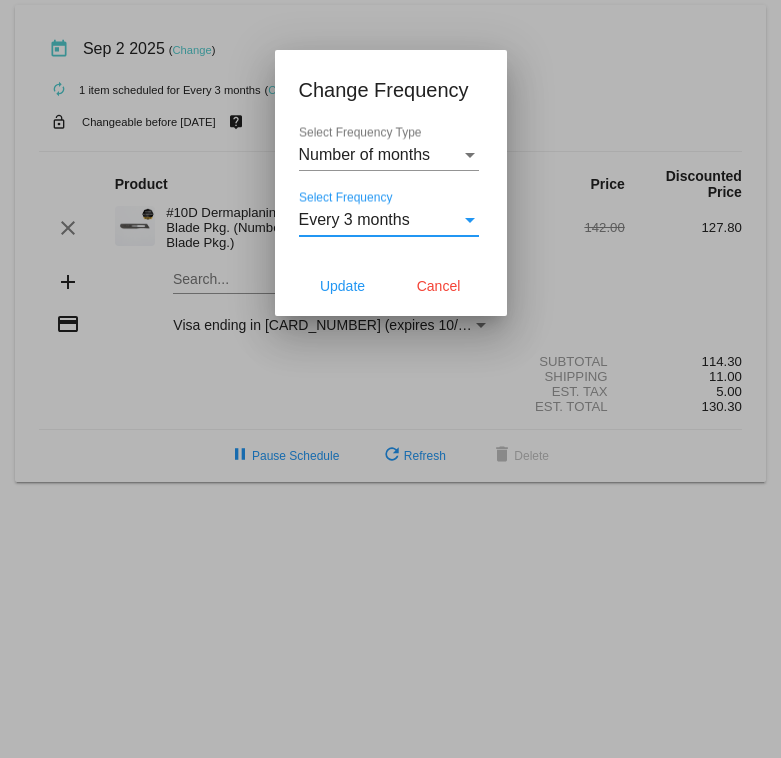 click at bounding box center [470, 220] 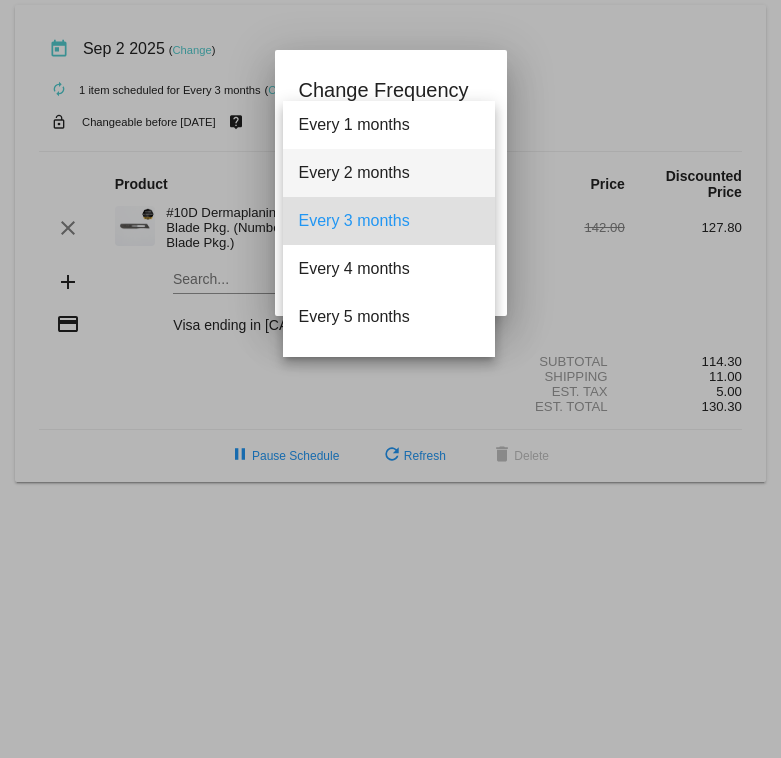 click on "Every 2 months" at bounding box center (389, 173) 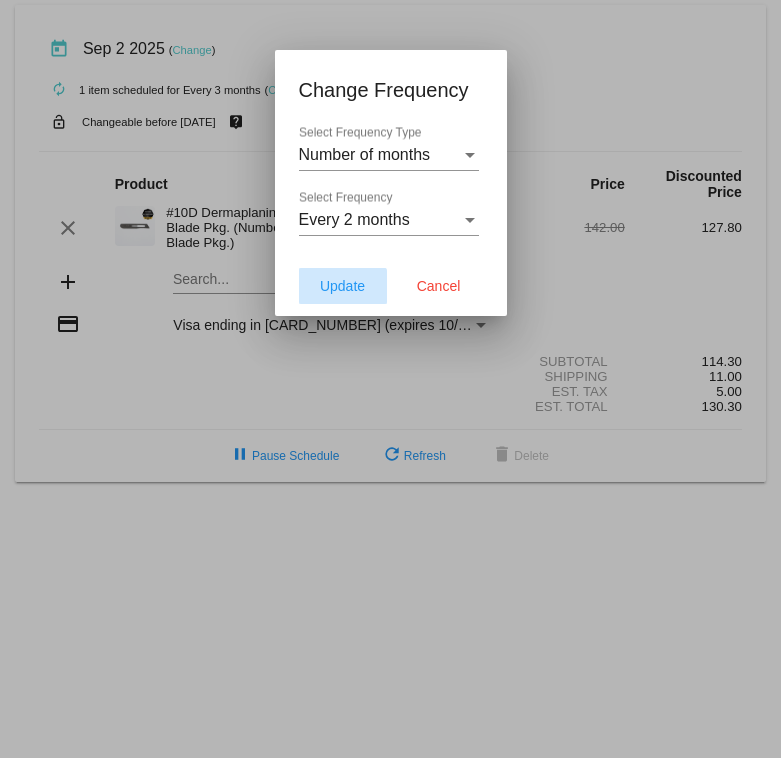 click on "Update" 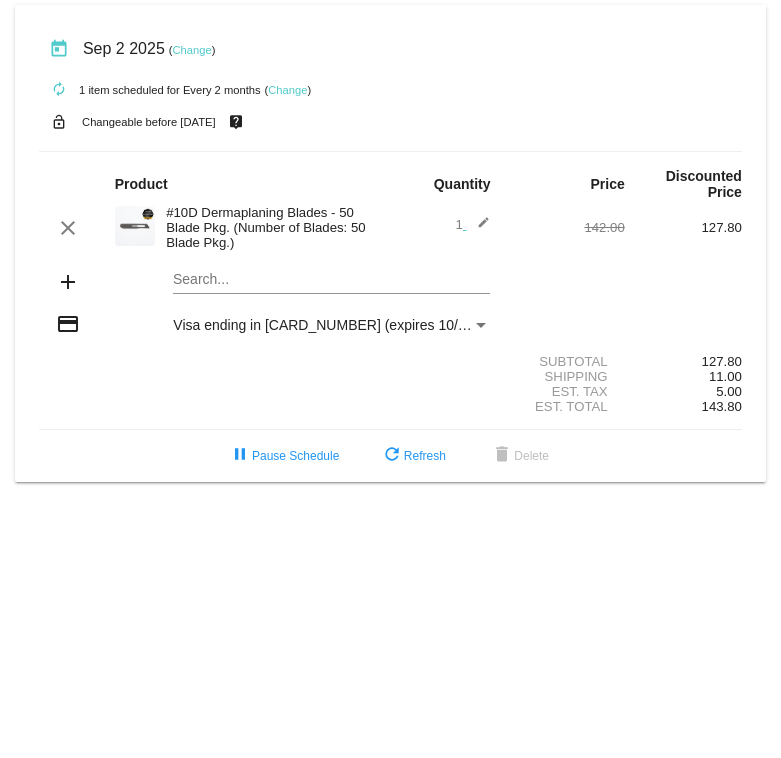 click on "Change" 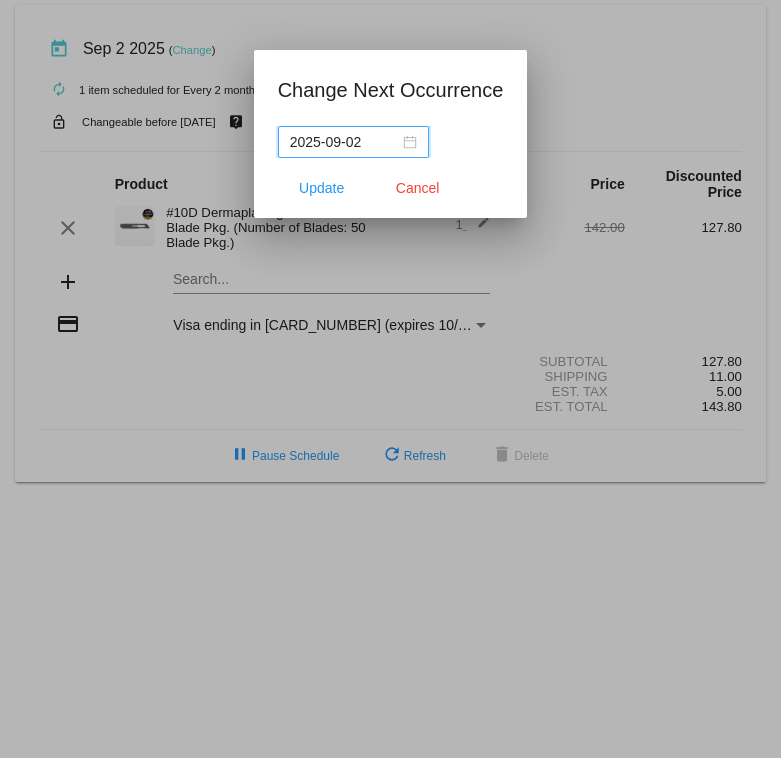 click on "2025-09-02" at bounding box center [353, 142] 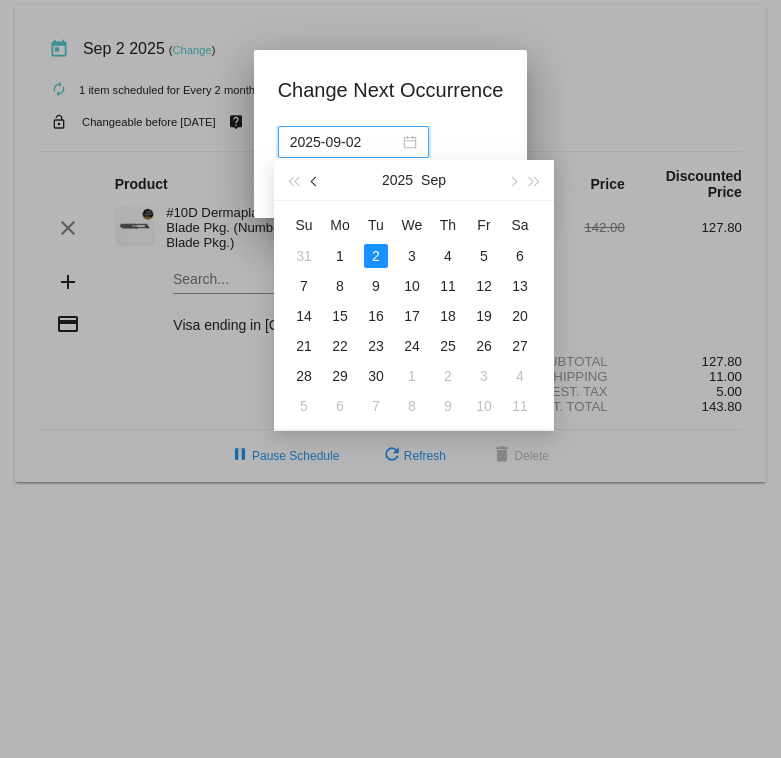 click at bounding box center (316, 182) 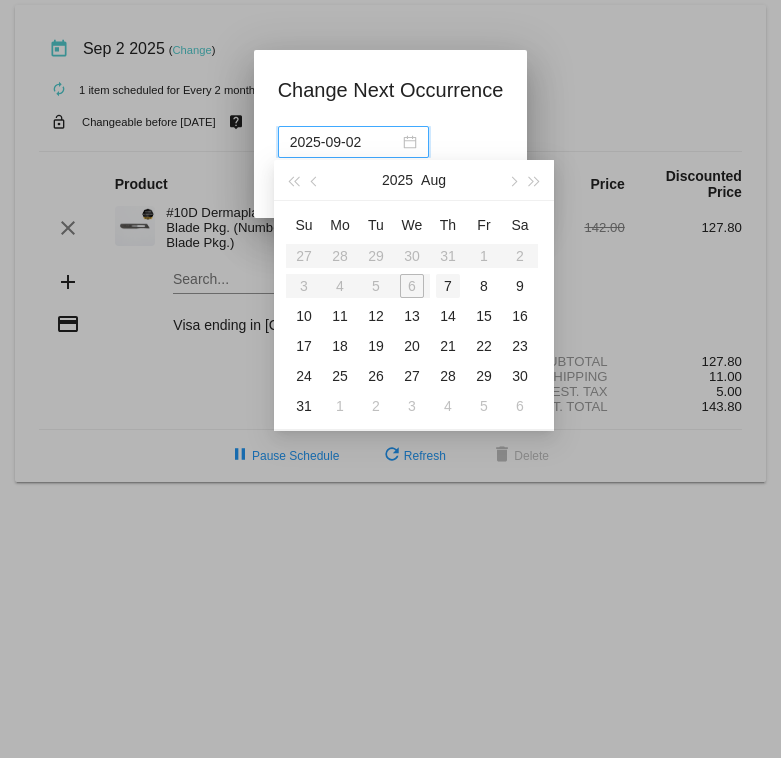 click on "7" at bounding box center (448, 286) 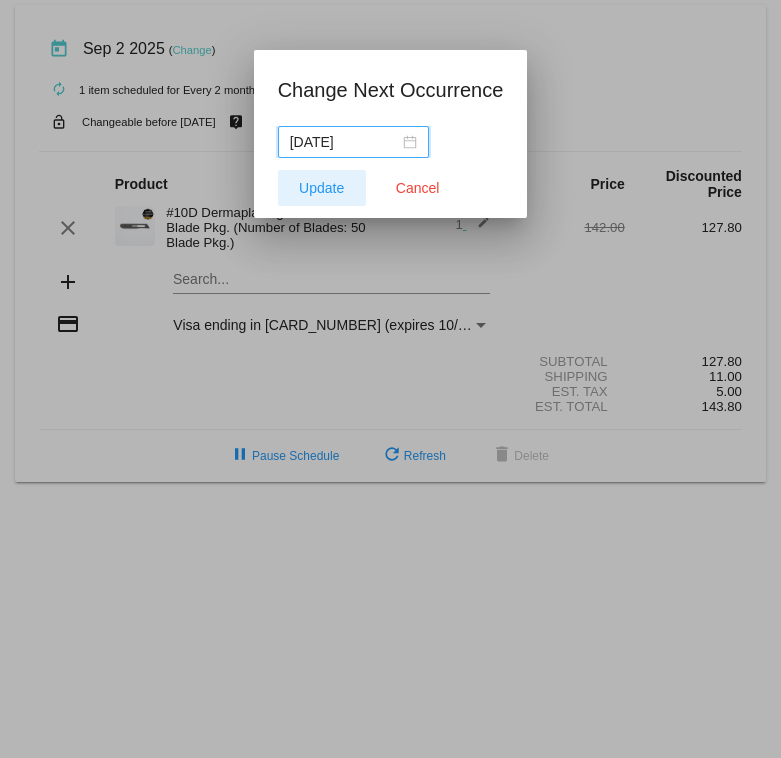 click on "Update" 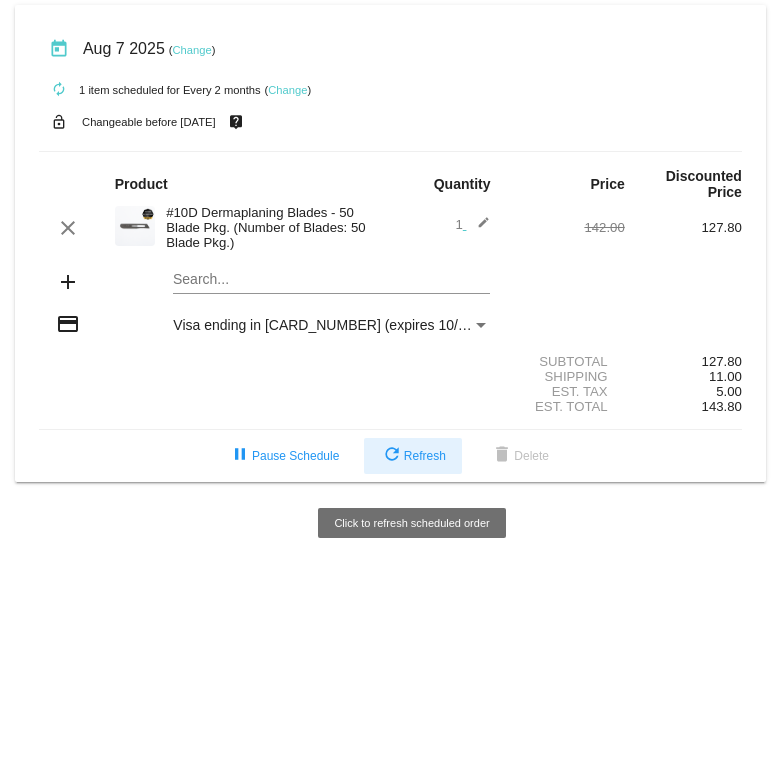 click on "refresh  Refresh" 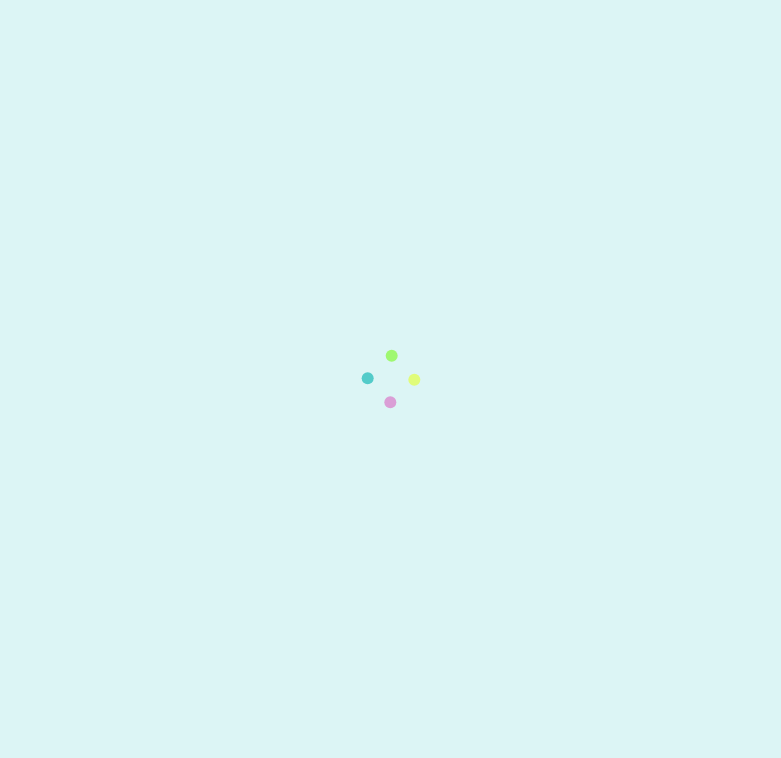 scroll, scrollTop: 0, scrollLeft: 0, axis: both 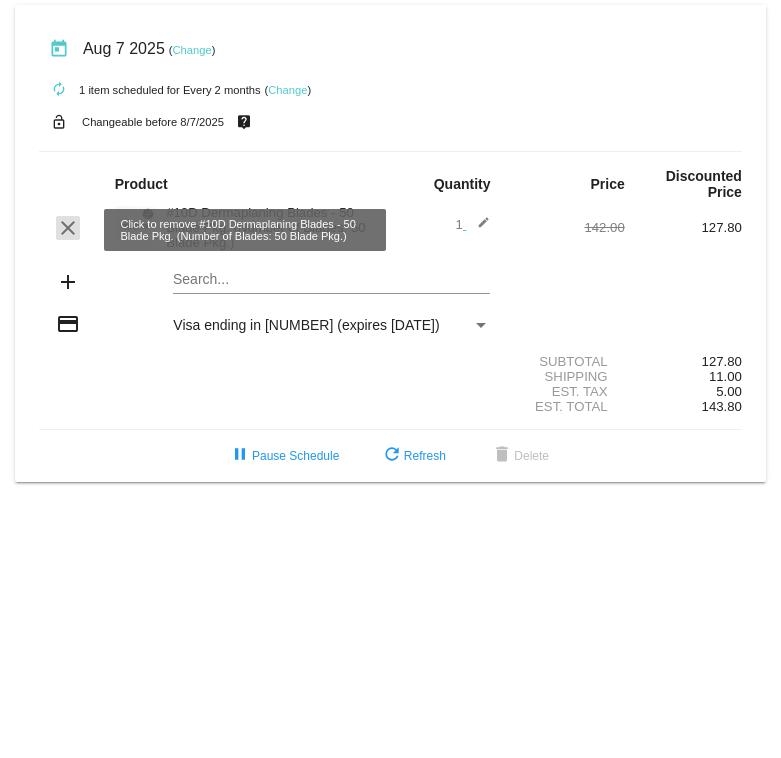 click on "clear" 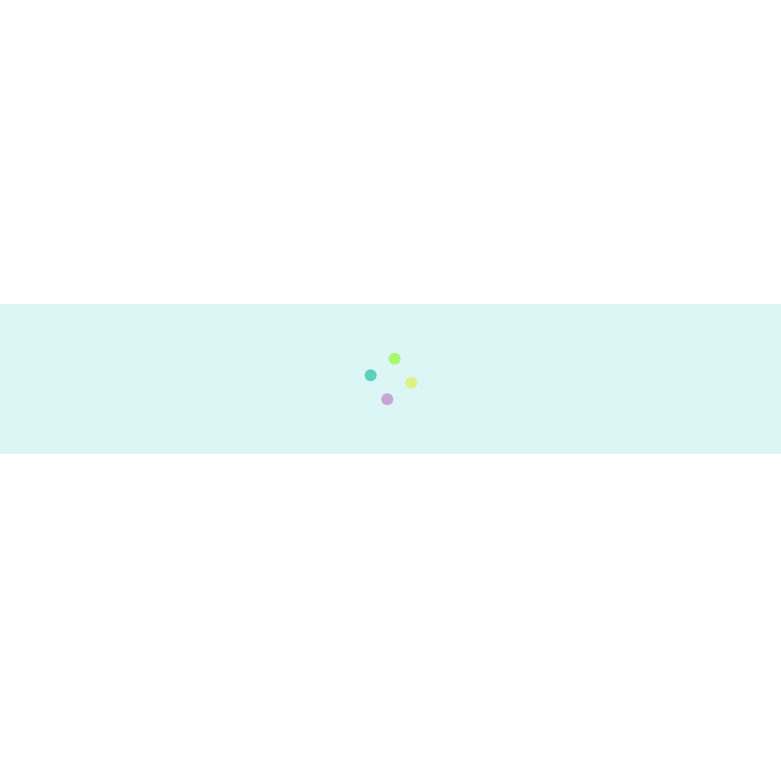 scroll, scrollTop: 0, scrollLeft: 0, axis: both 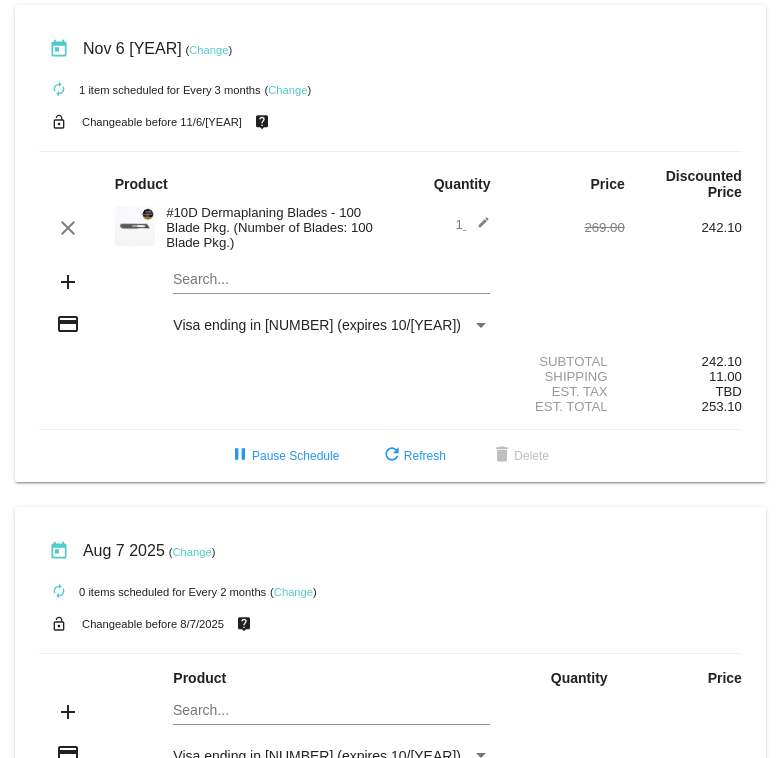 click on "today
Nov 6 [YEAR]
( Change )" 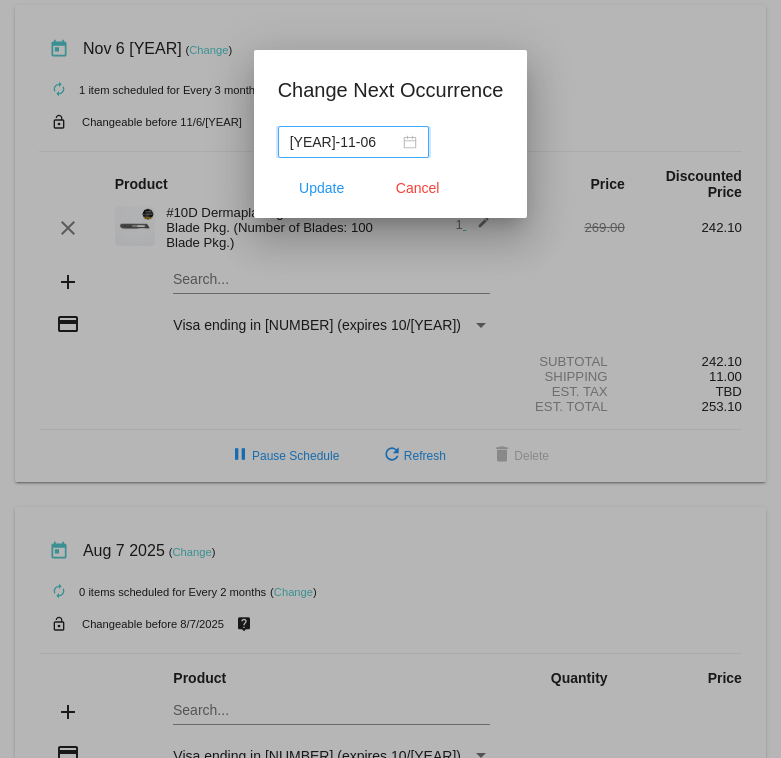 click on "[YEAR]-11-06" at bounding box center (353, 142) 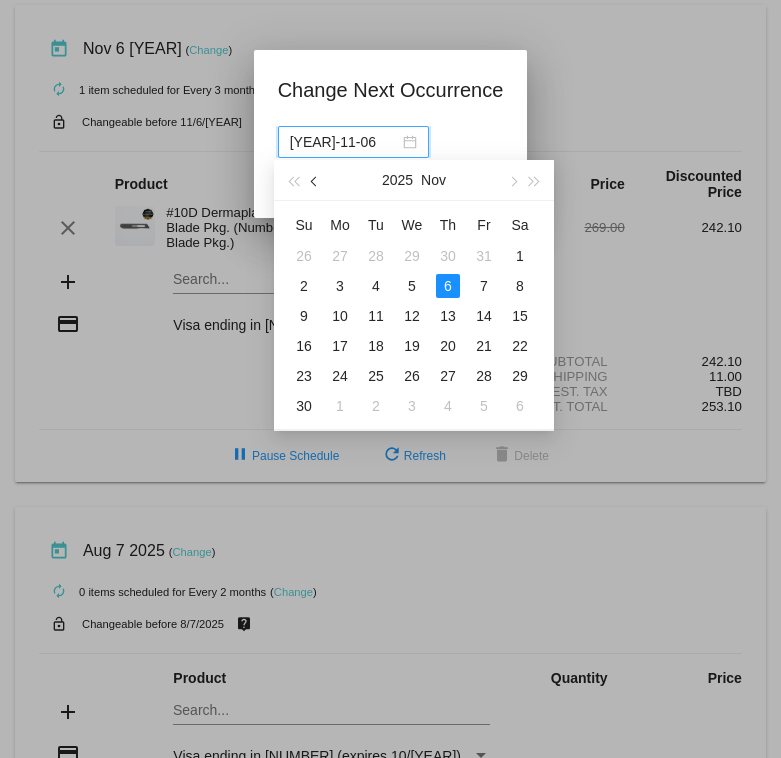click at bounding box center (316, 182) 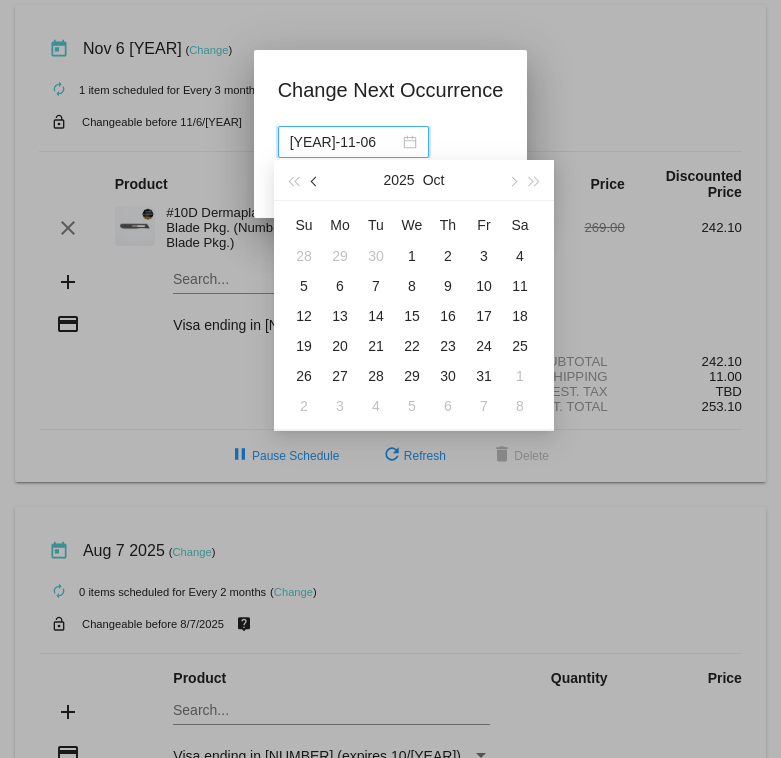 click at bounding box center [315, 180] 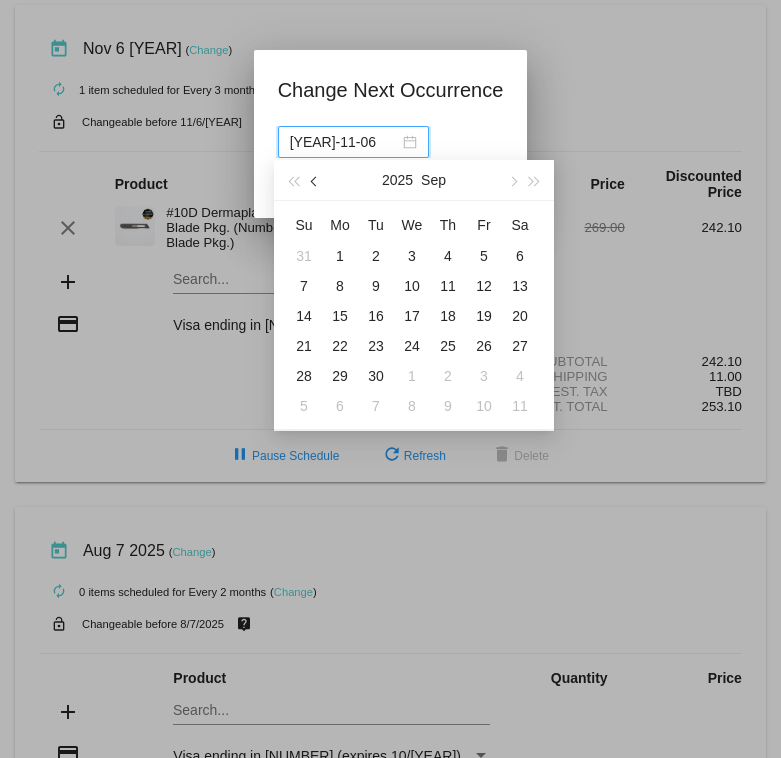 click at bounding box center [315, 180] 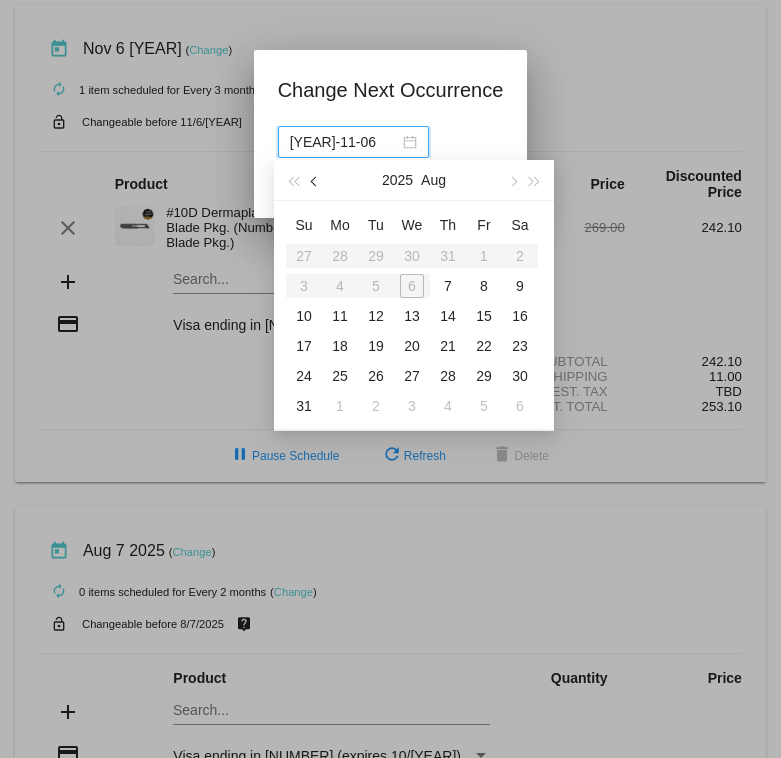 click at bounding box center (315, 180) 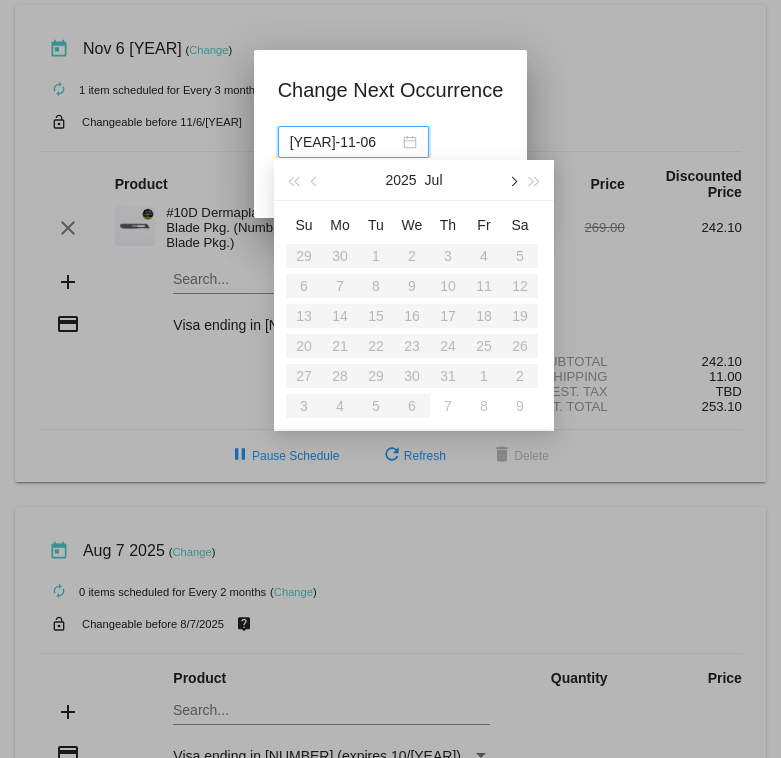 click at bounding box center [512, 182] 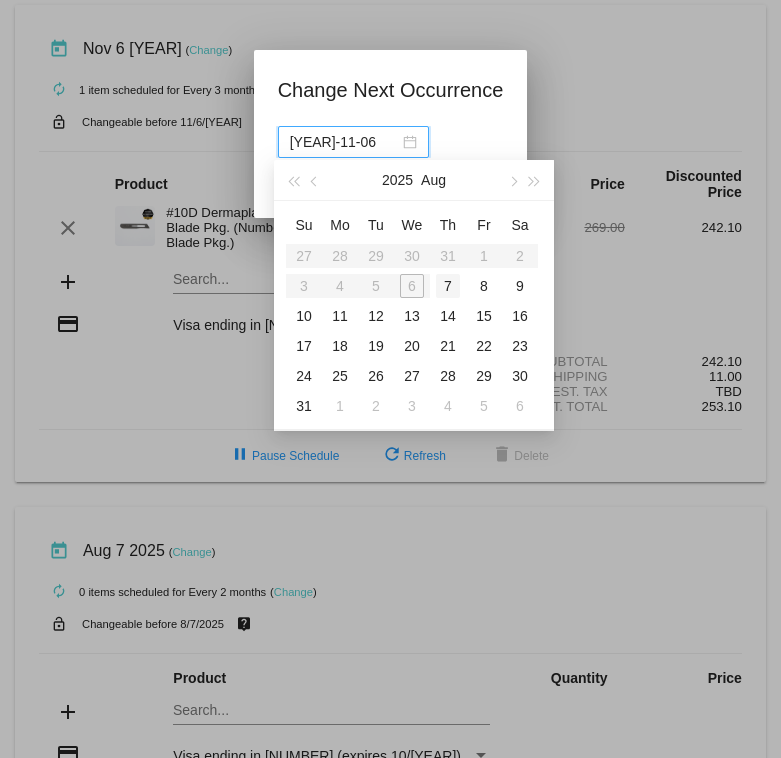 click on "7" at bounding box center [448, 286] 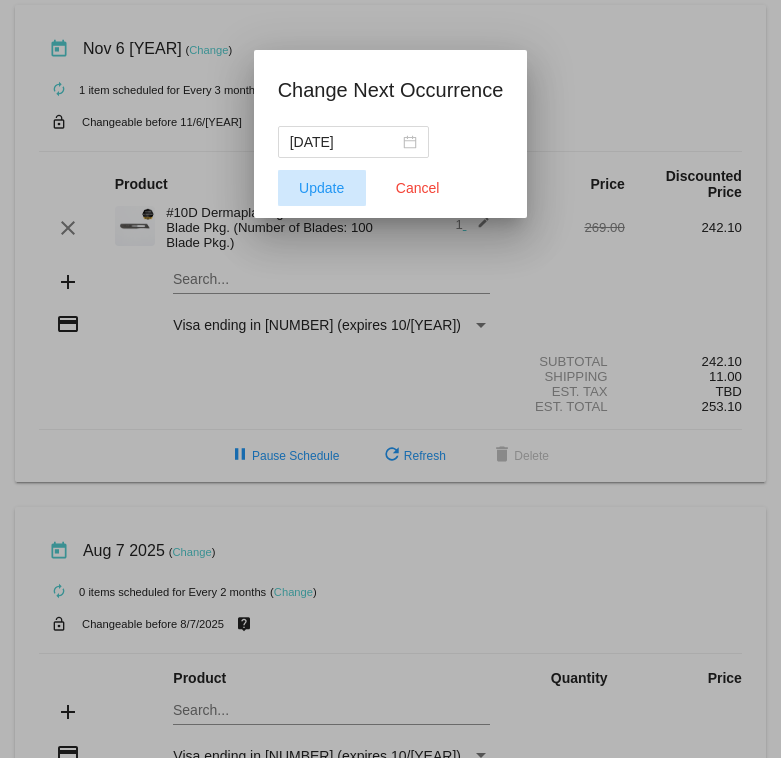 click on "Update" 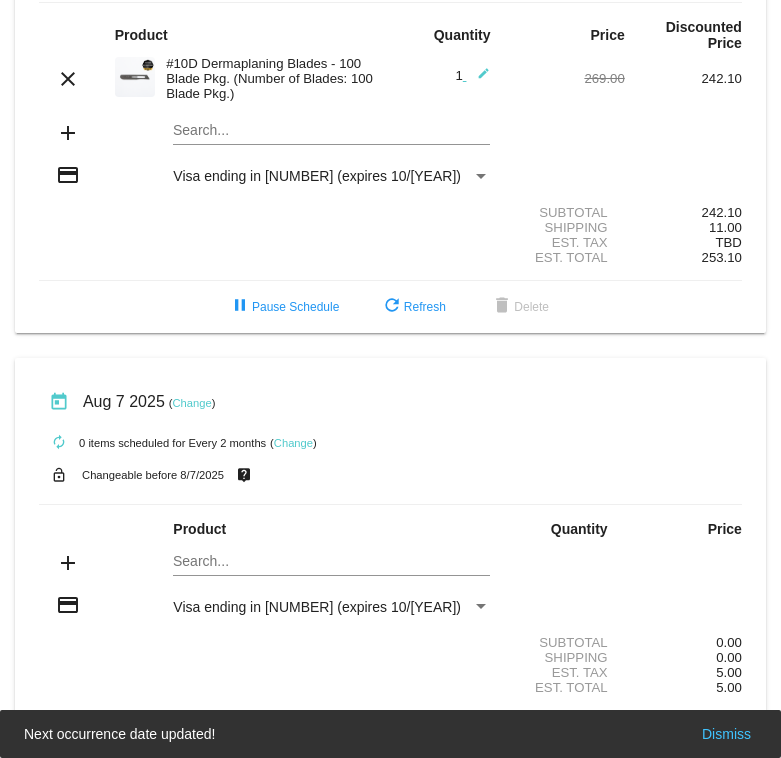 scroll, scrollTop: 195, scrollLeft: 0, axis: vertical 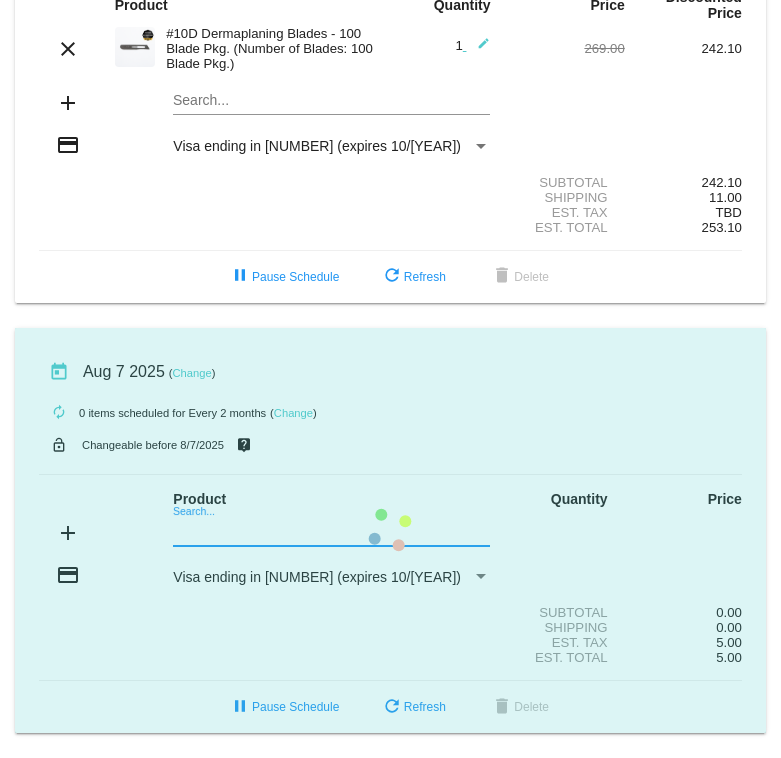 click on "today
Aug 7 [YEAR]
( Change )
autorenew
0
items
scheduled for Every 2 months
( Change )
lock_open
Changeable before 8/7/[YEAR]
live_help
Product
Quantity
Price
add" 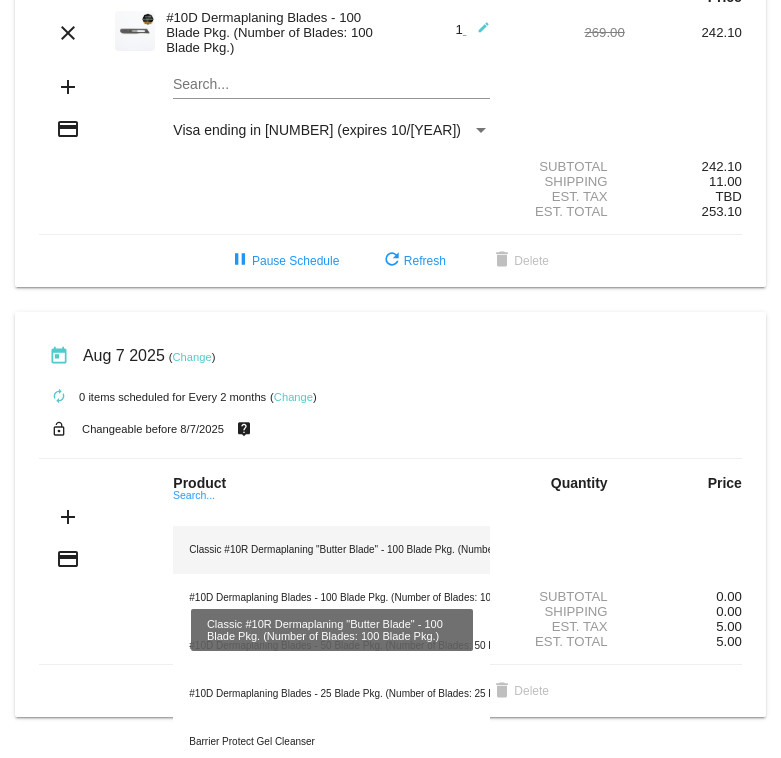 click on "Classic #10R Dermaplaning "Butter Blade" - 100 Blade Pkg. (Number of Blades: 100 Blade Pkg.)" 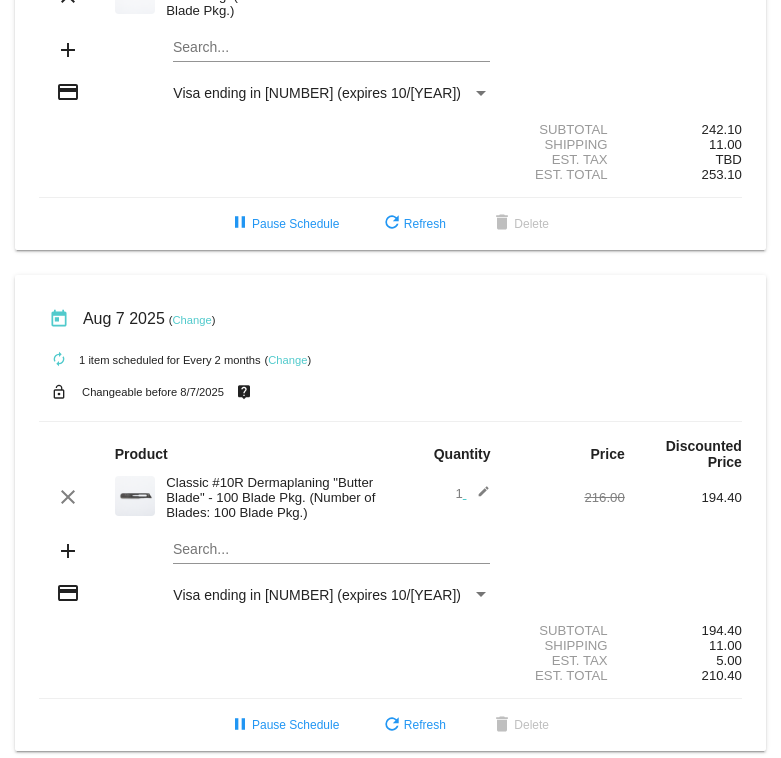 scroll, scrollTop: 270, scrollLeft: 0, axis: vertical 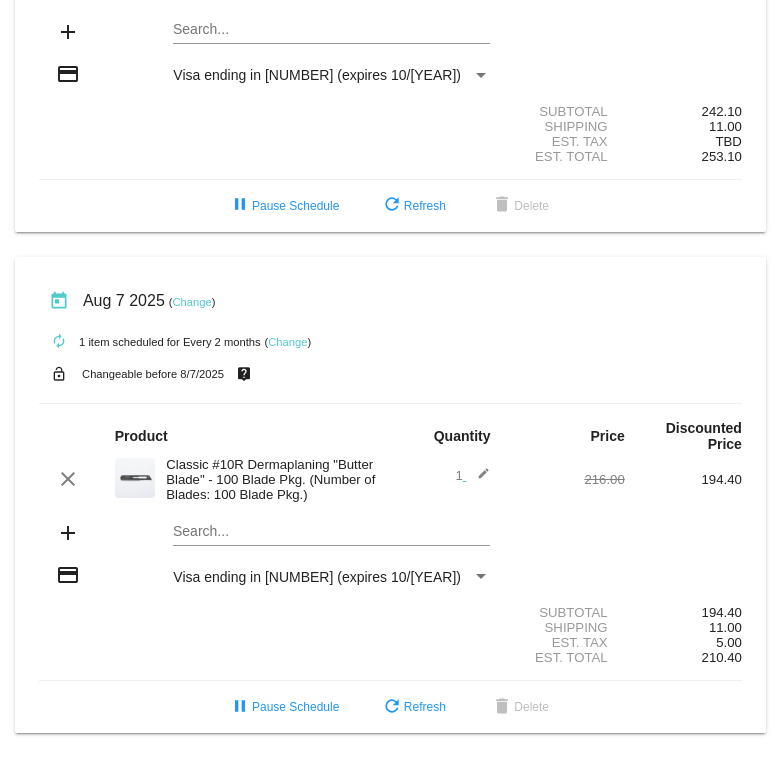click on "today
Aug 7 [YEAR]
( Change )
autorenew
1
item
scheduled for Every 2 months
( Change )
lock_open
Changeable before 8/7/[YEAR]
live_help
Product
Quantity
Price
Discounted Price
clear" 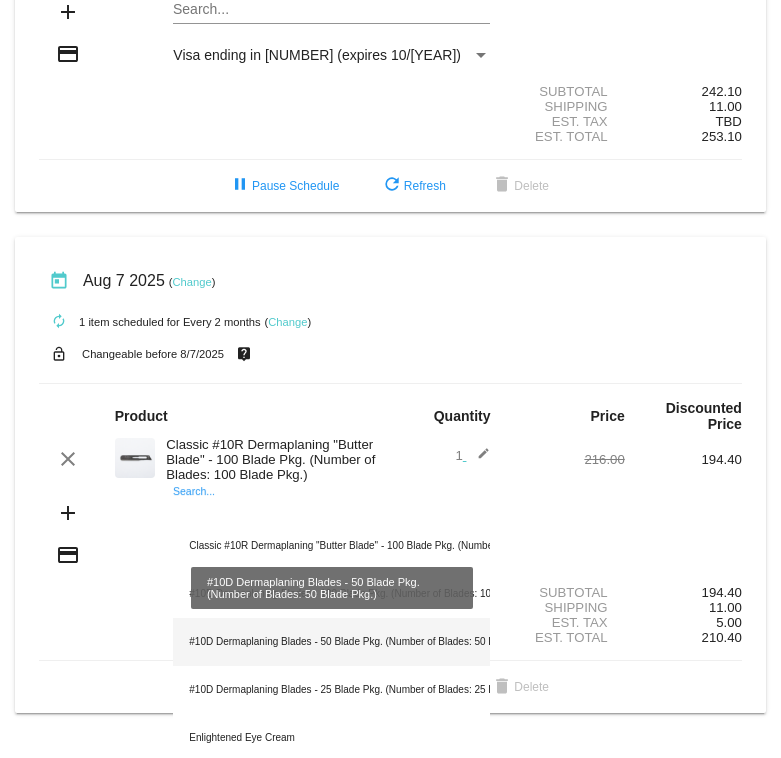 click on "#10D Dermaplaning Blades - 50 Blade Pkg. (Number of Blades: 50 Blade Pkg.)" 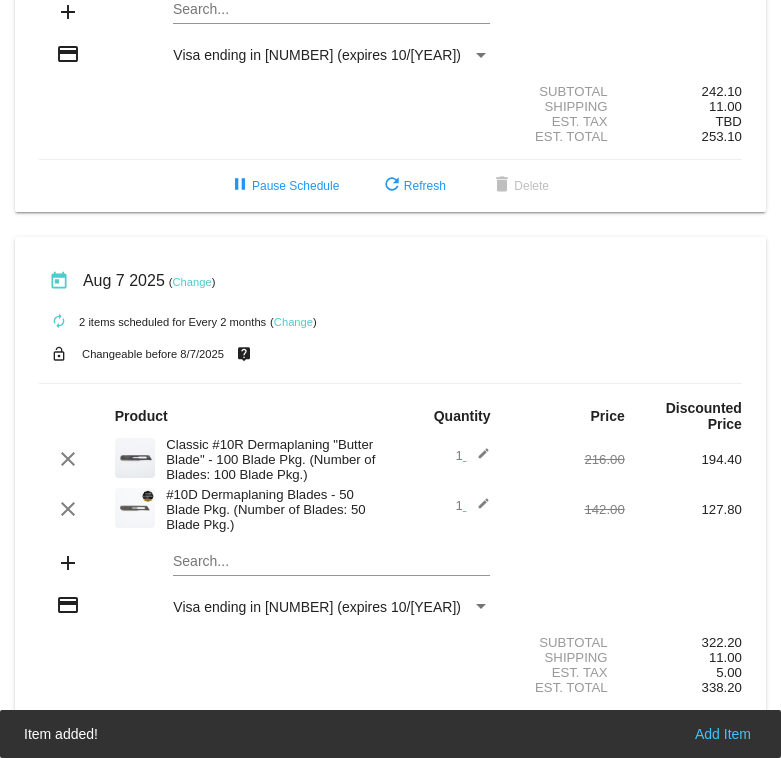 scroll, scrollTop: 323, scrollLeft: 0, axis: vertical 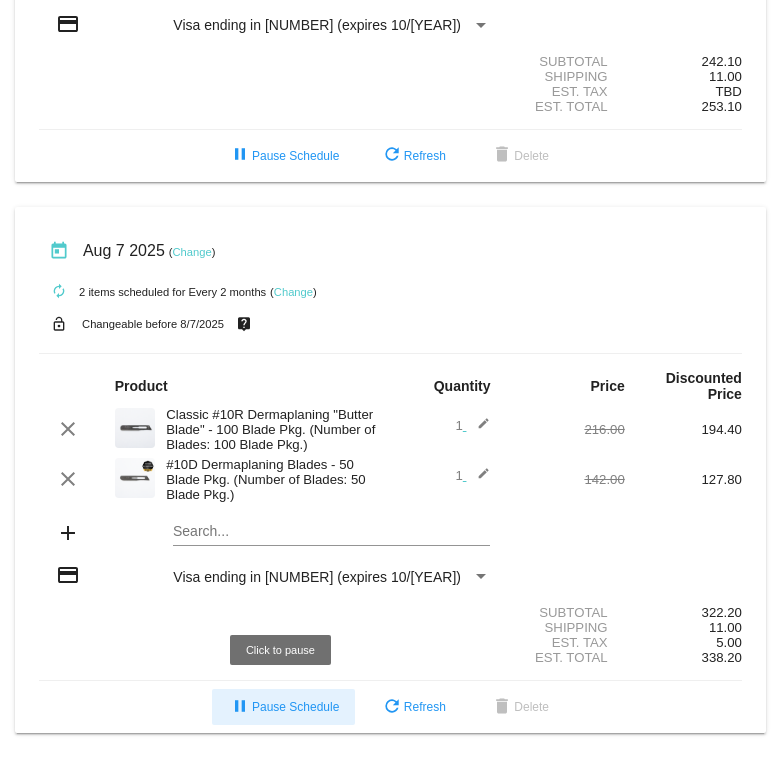 click on "pause  Pause Schedule" 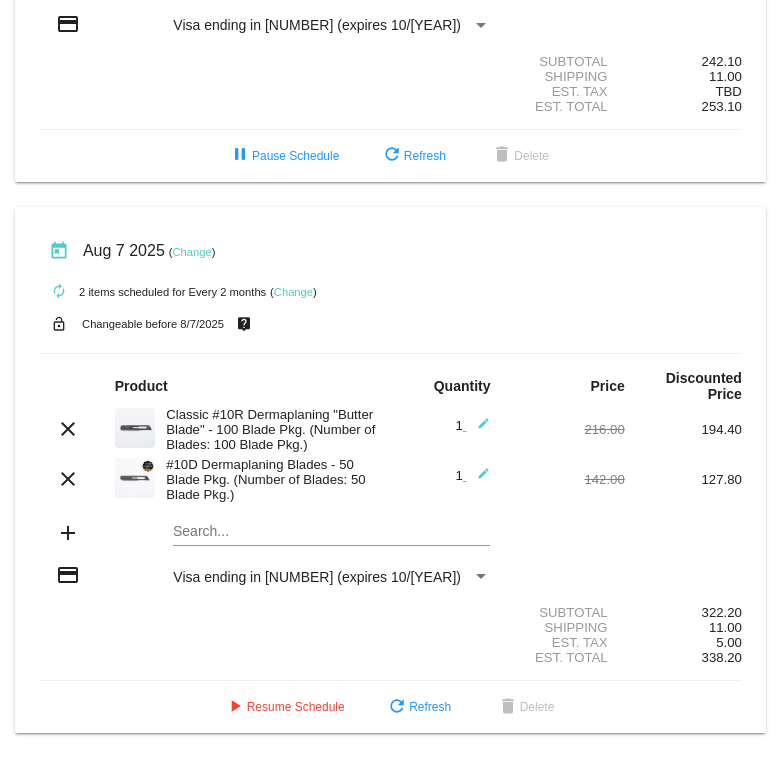 scroll, scrollTop: 0, scrollLeft: 0, axis: both 